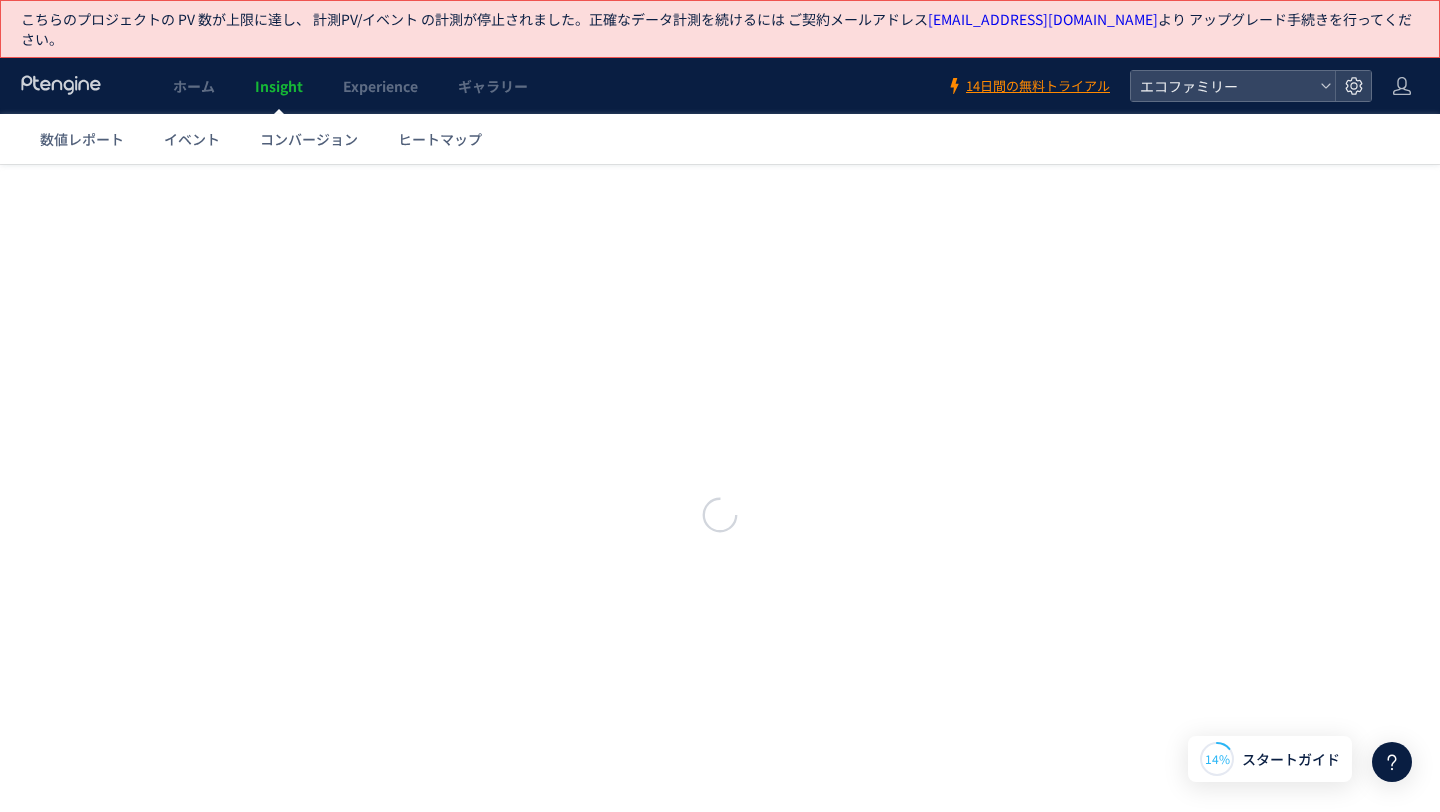 scroll, scrollTop: 0, scrollLeft: 0, axis: both 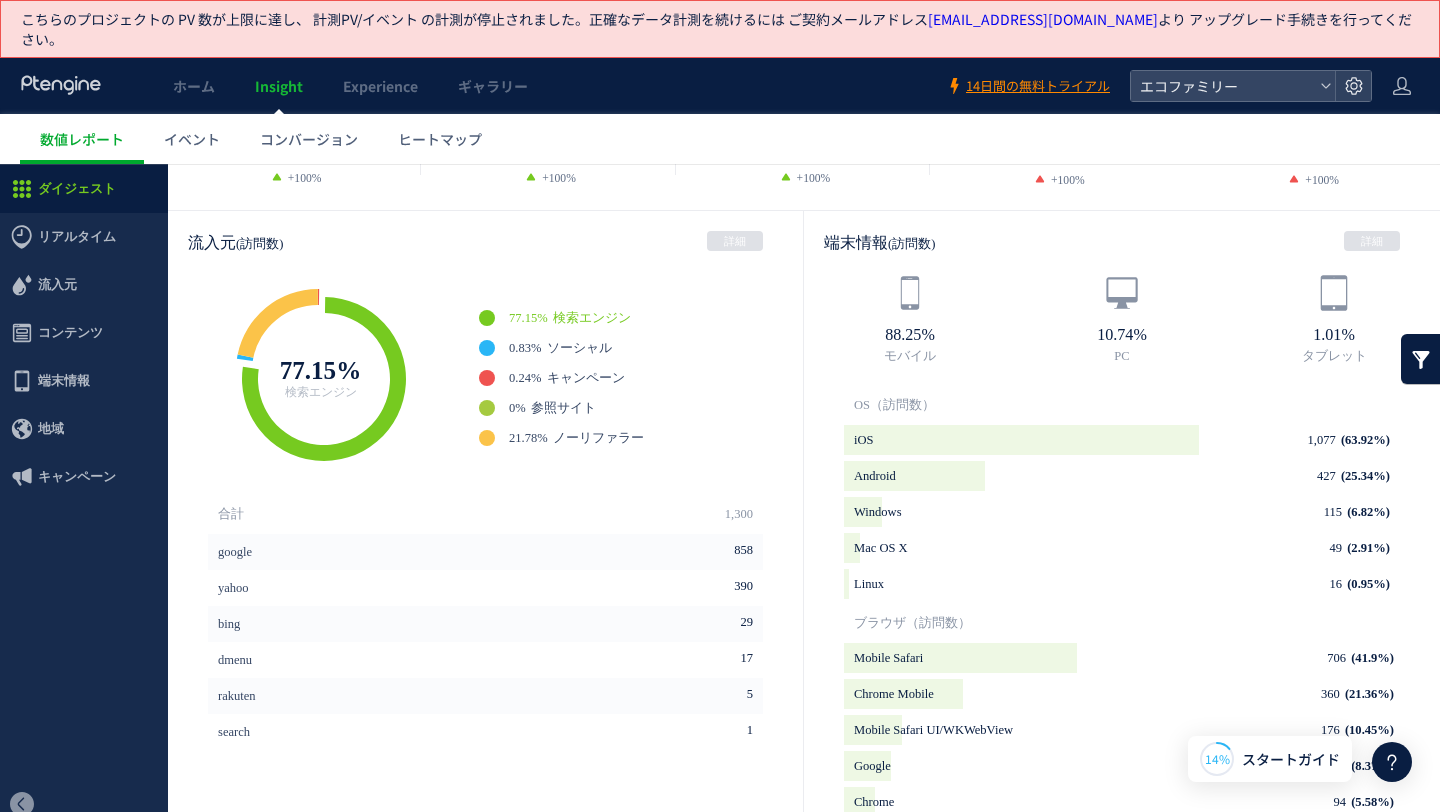 click on "訪問数/UU
1.15
+100%" at bounding box center [295, 145] 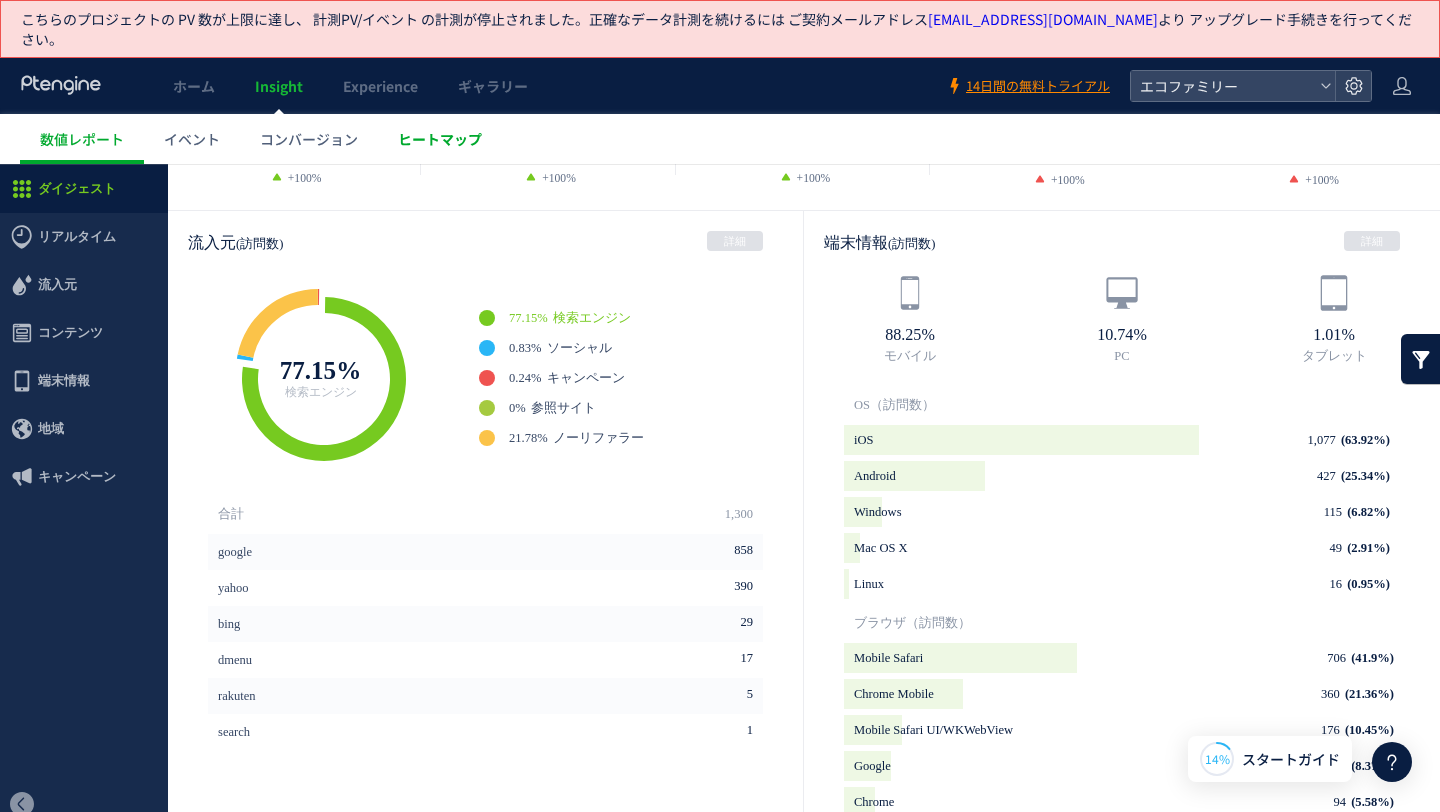 click on "ヒートマップ" at bounding box center (440, 139) 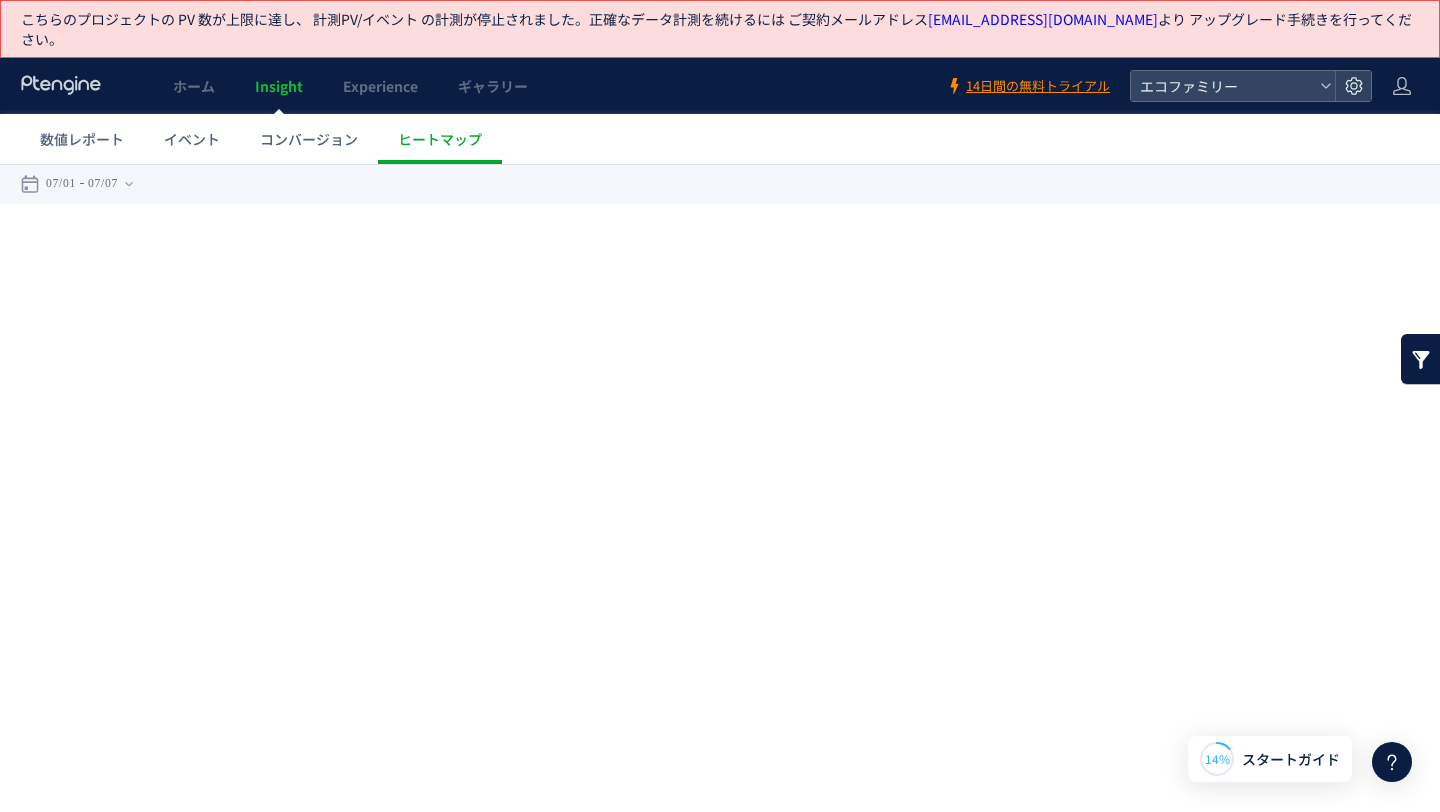 scroll, scrollTop: 0, scrollLeft: 0, axis: both 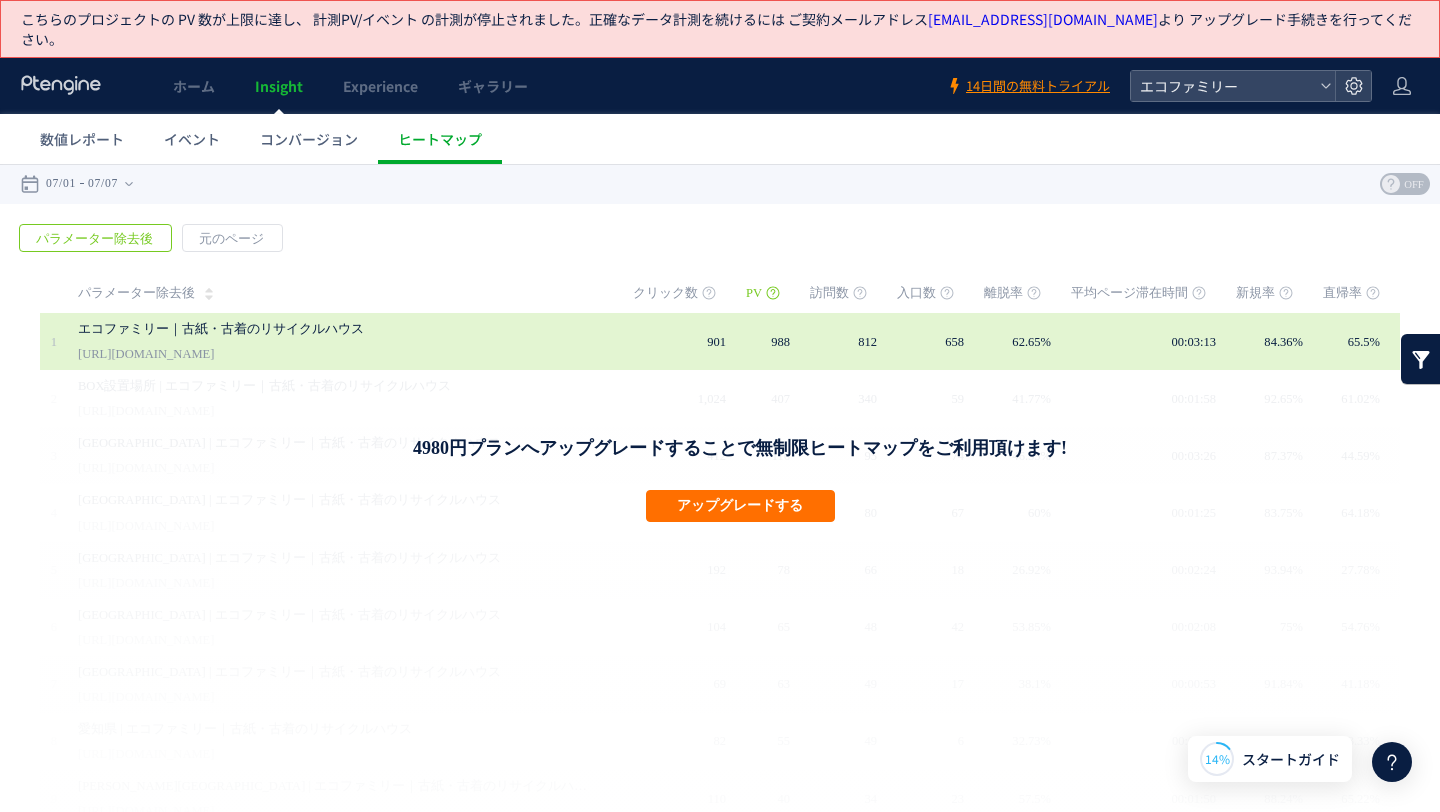 click on "[URL][DOMAIN_NAME]" at bounding box center (146, 354) 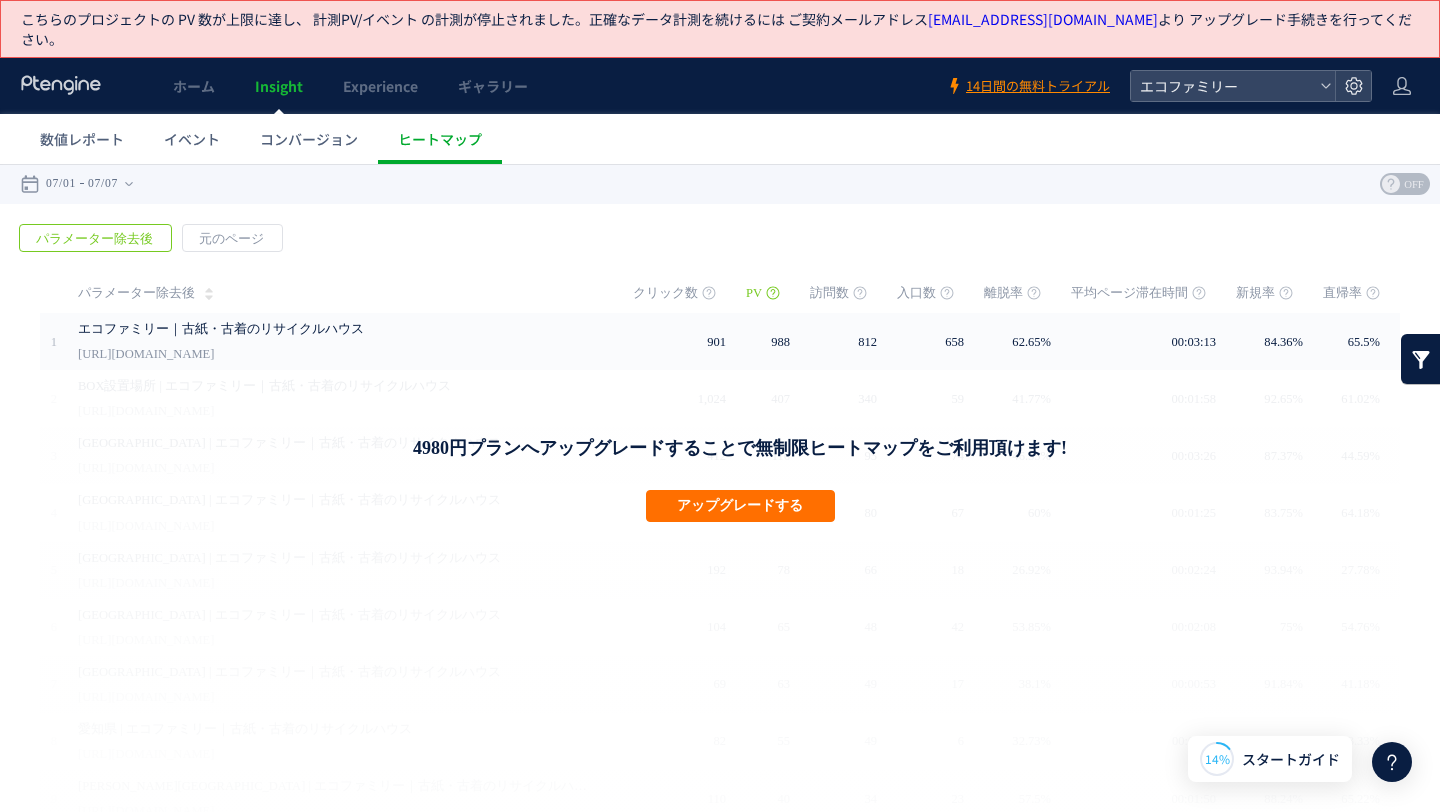 click at bounding box center [61, 86] 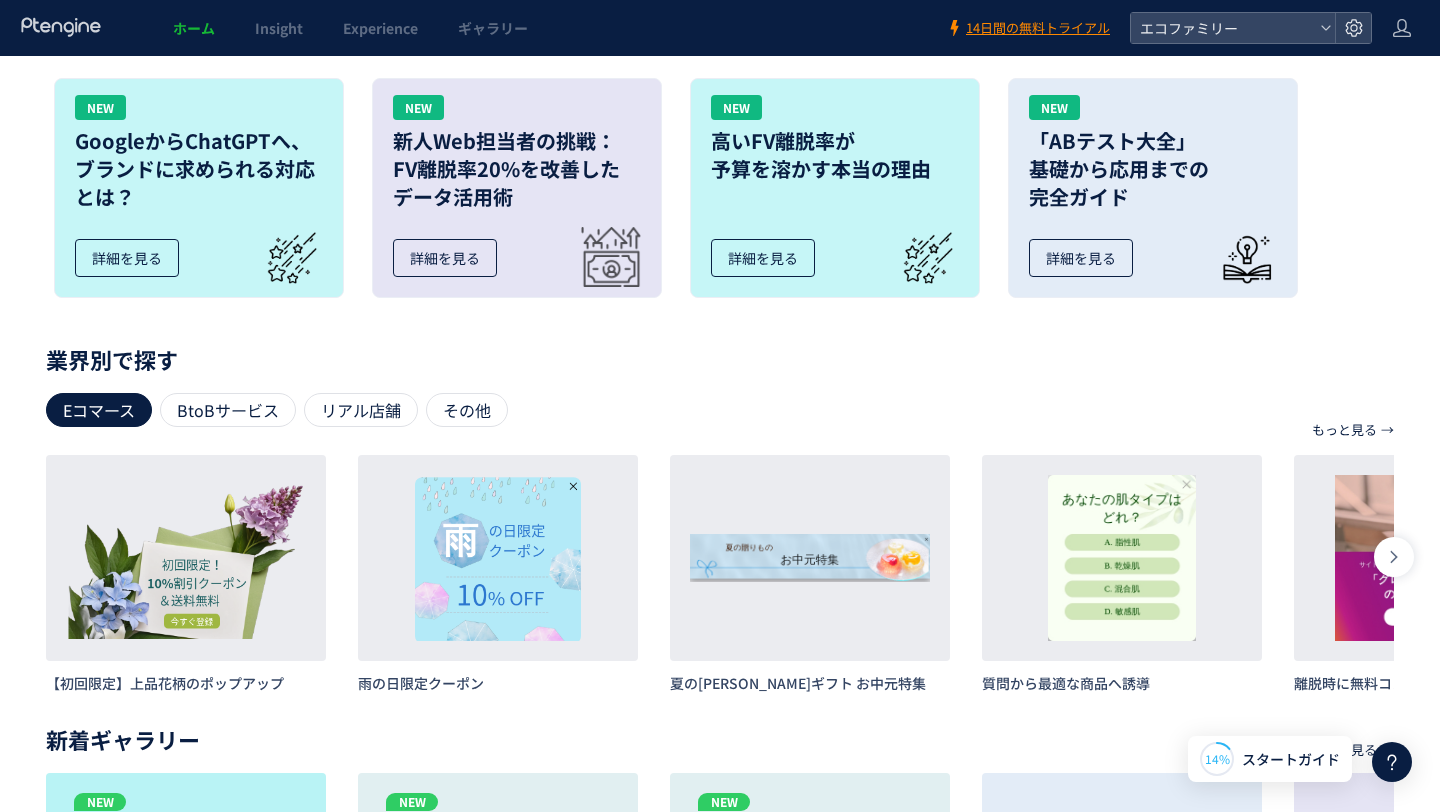 scroll, scrollTop: 0, scrollLeft: 0, axis: both 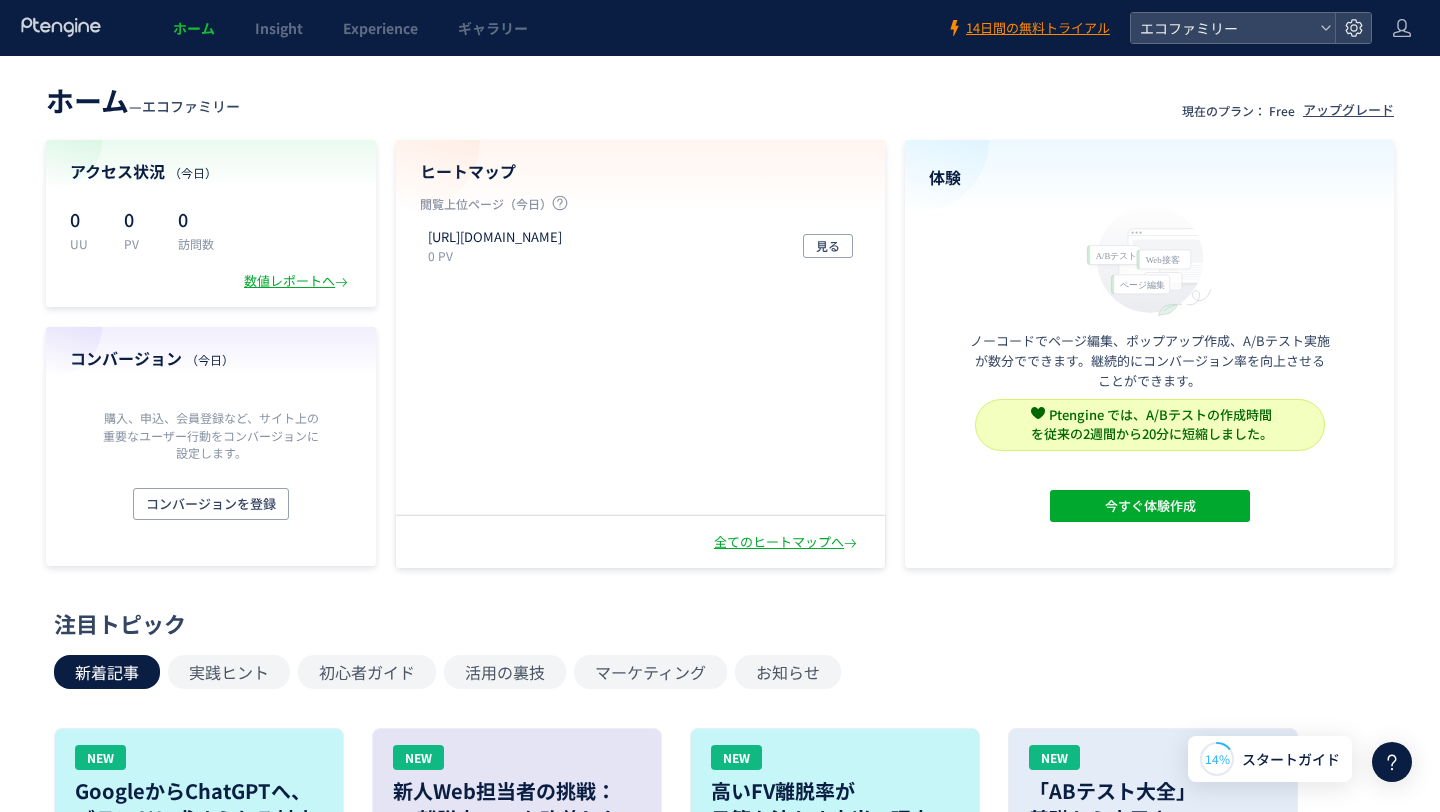click 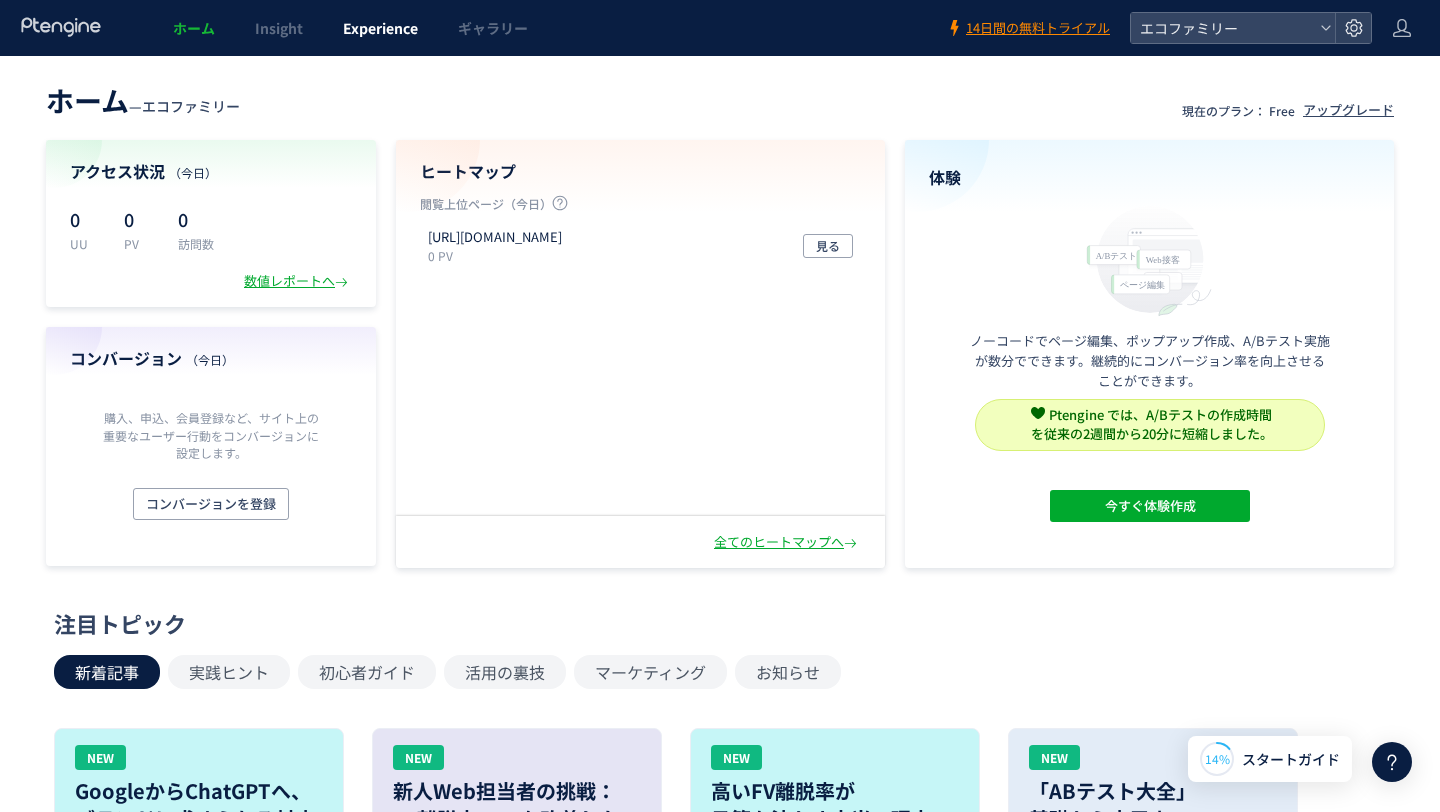 click on "Experience" 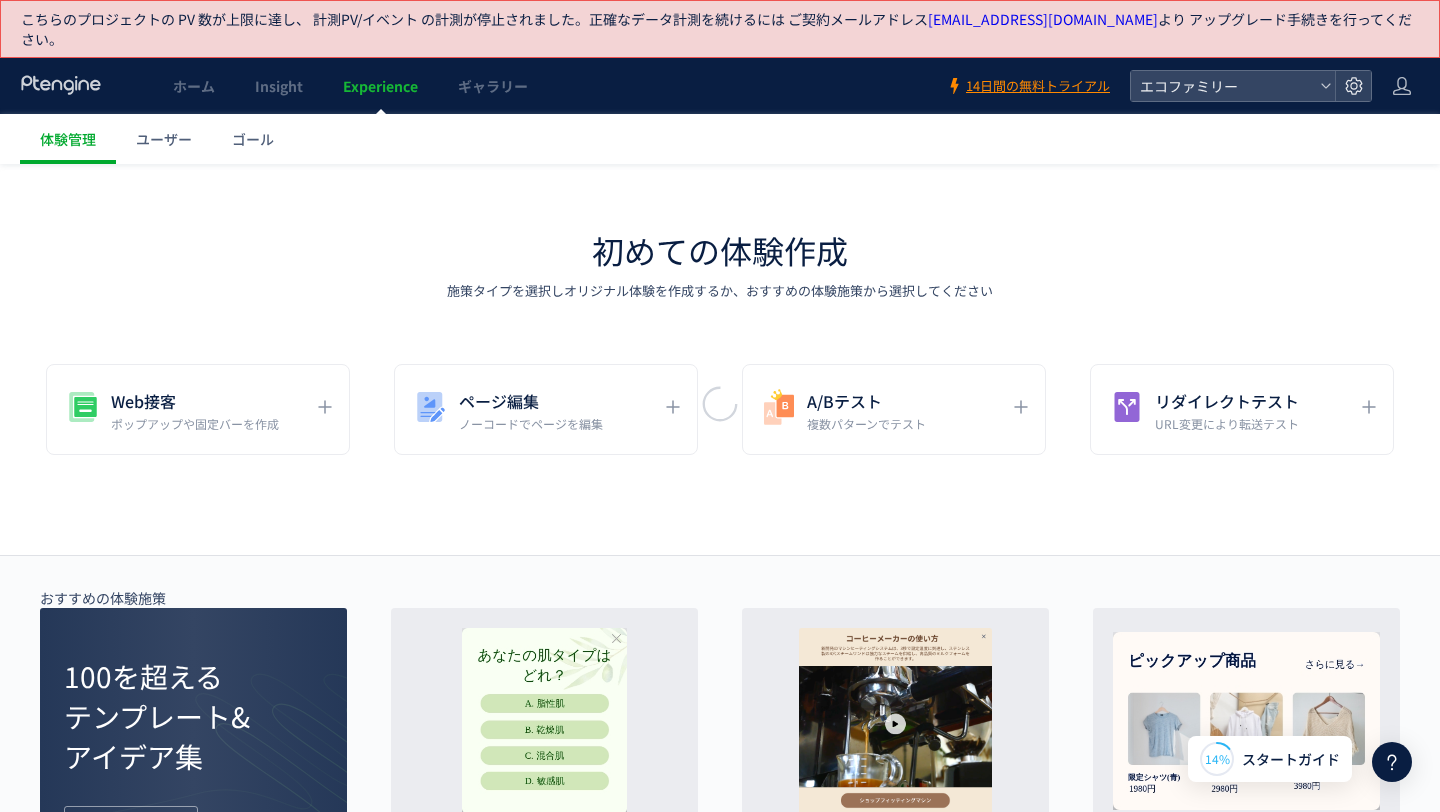 click 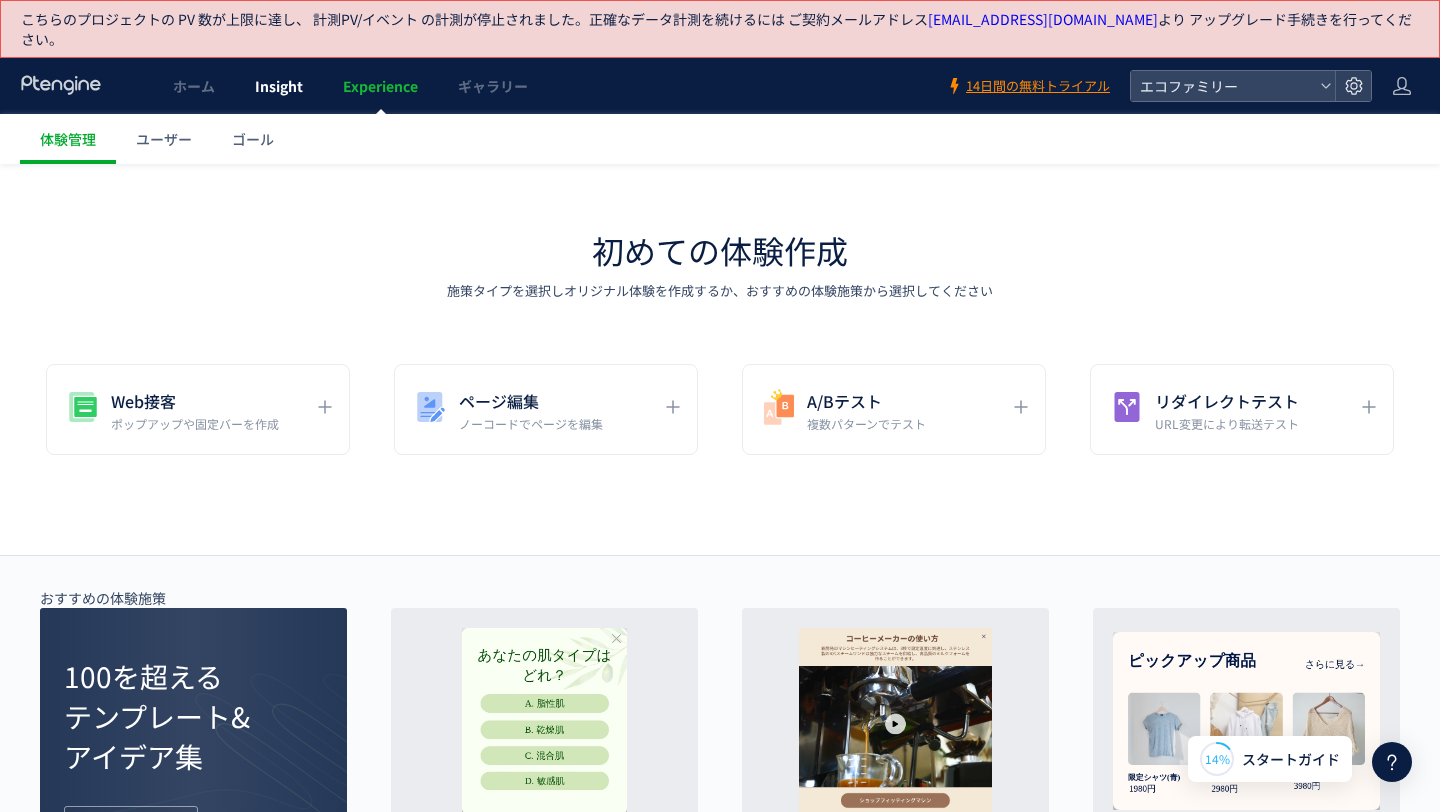 click on "Insight" at bounding box center [279, 86] 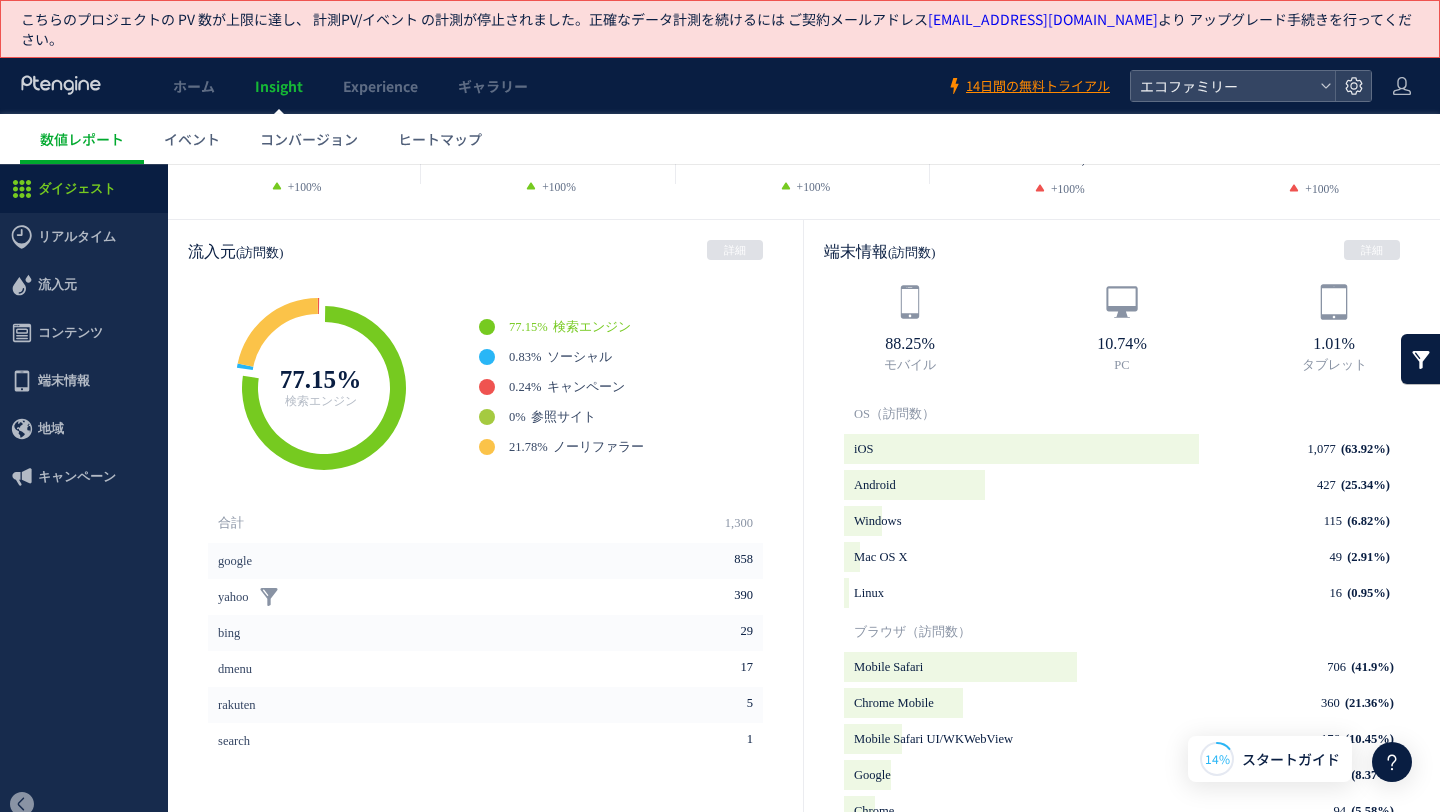 scroll, scrollTop: 404, scrollLeft: 0, axis: vertical 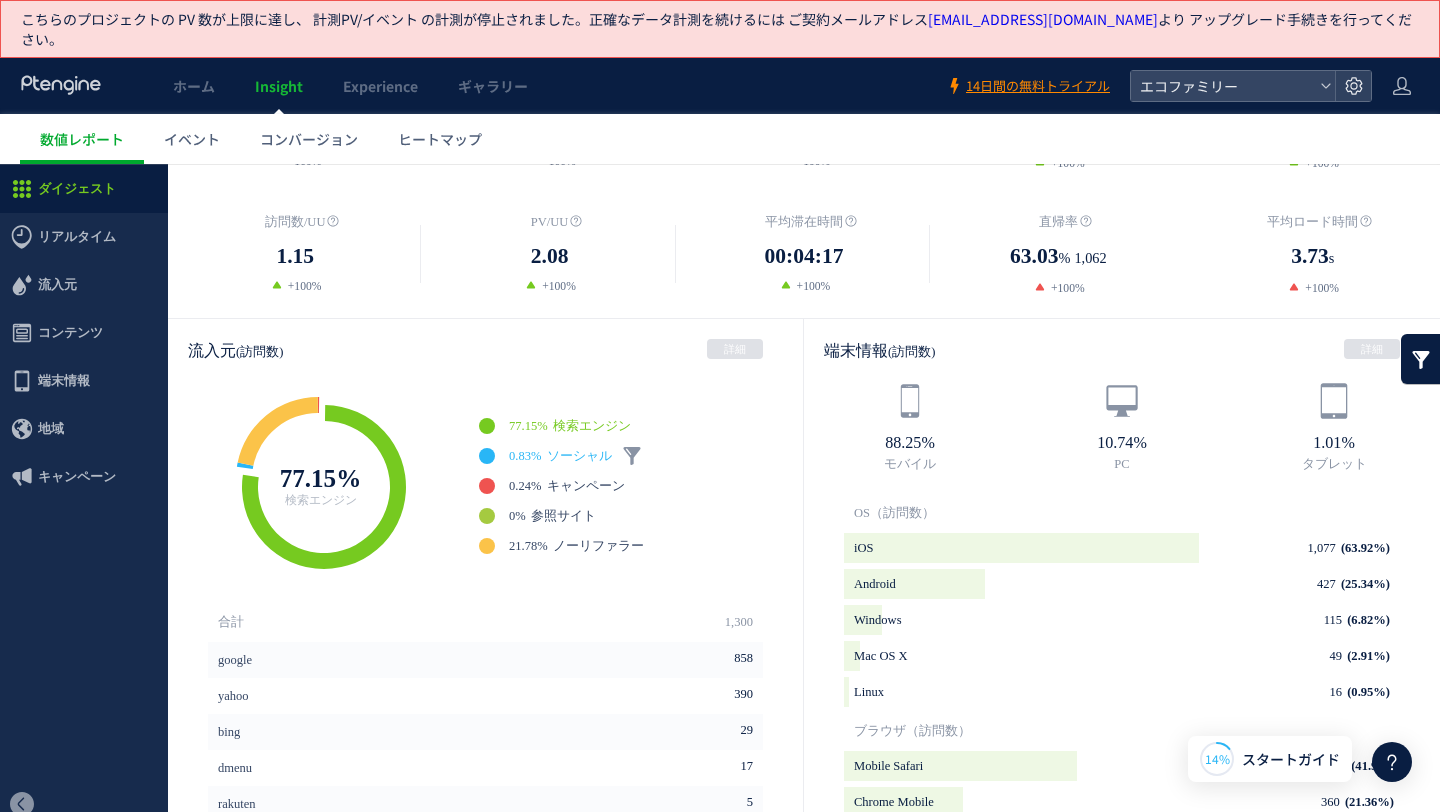click on "0.83%" at bounding box center (525, 456) 